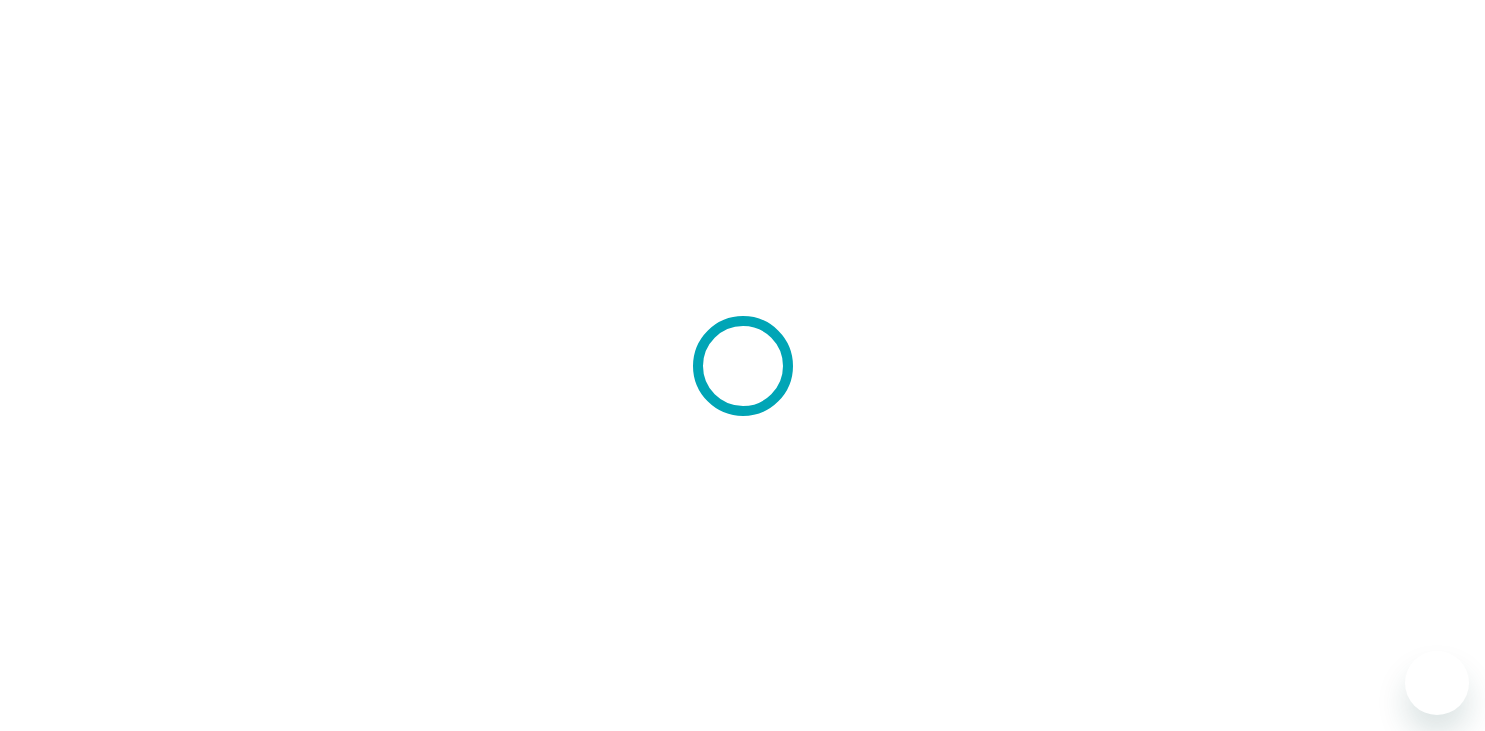 scroll, scrollTop: 0, scrollLeft: 0, axis: both 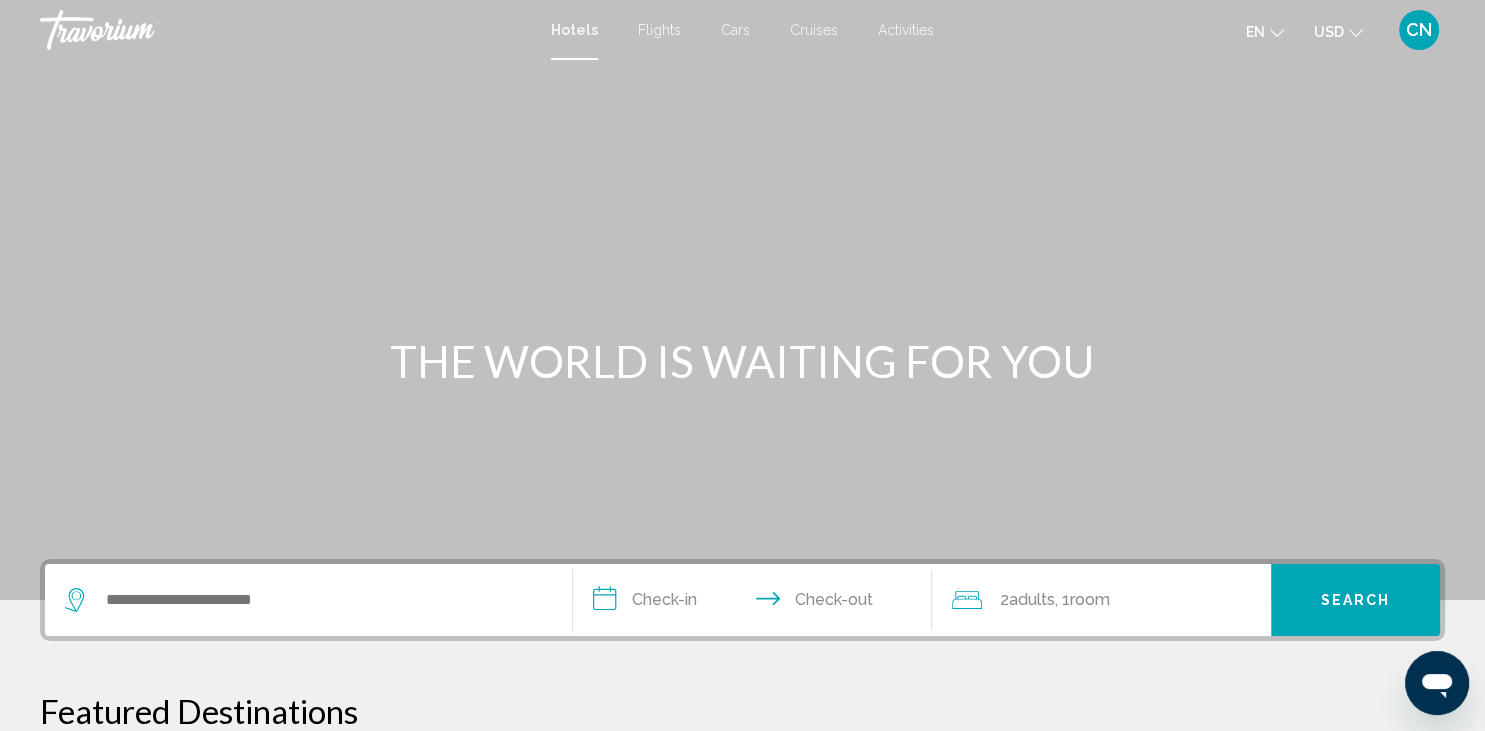 click on "Flights" at bounding box center [659, 30] 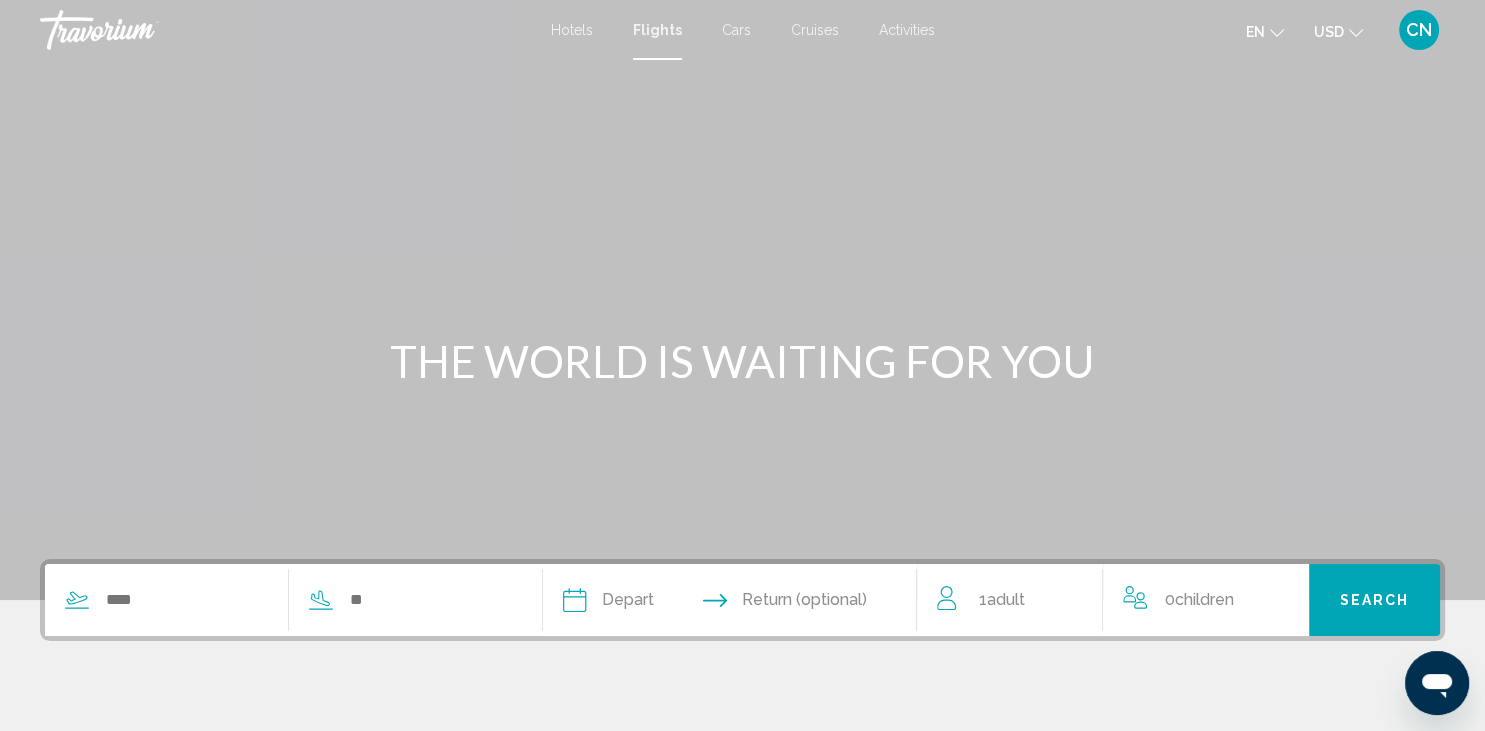 click 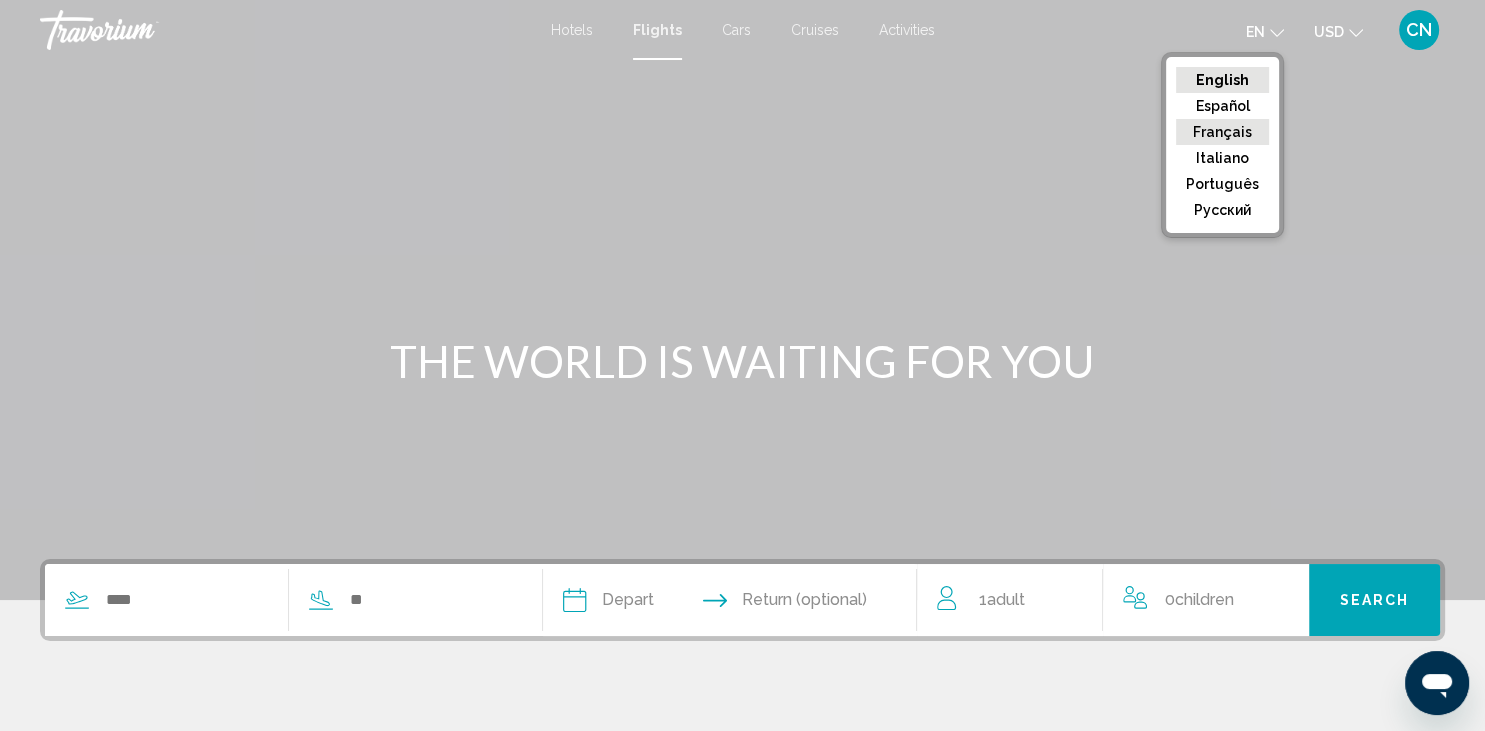 click on "Français" 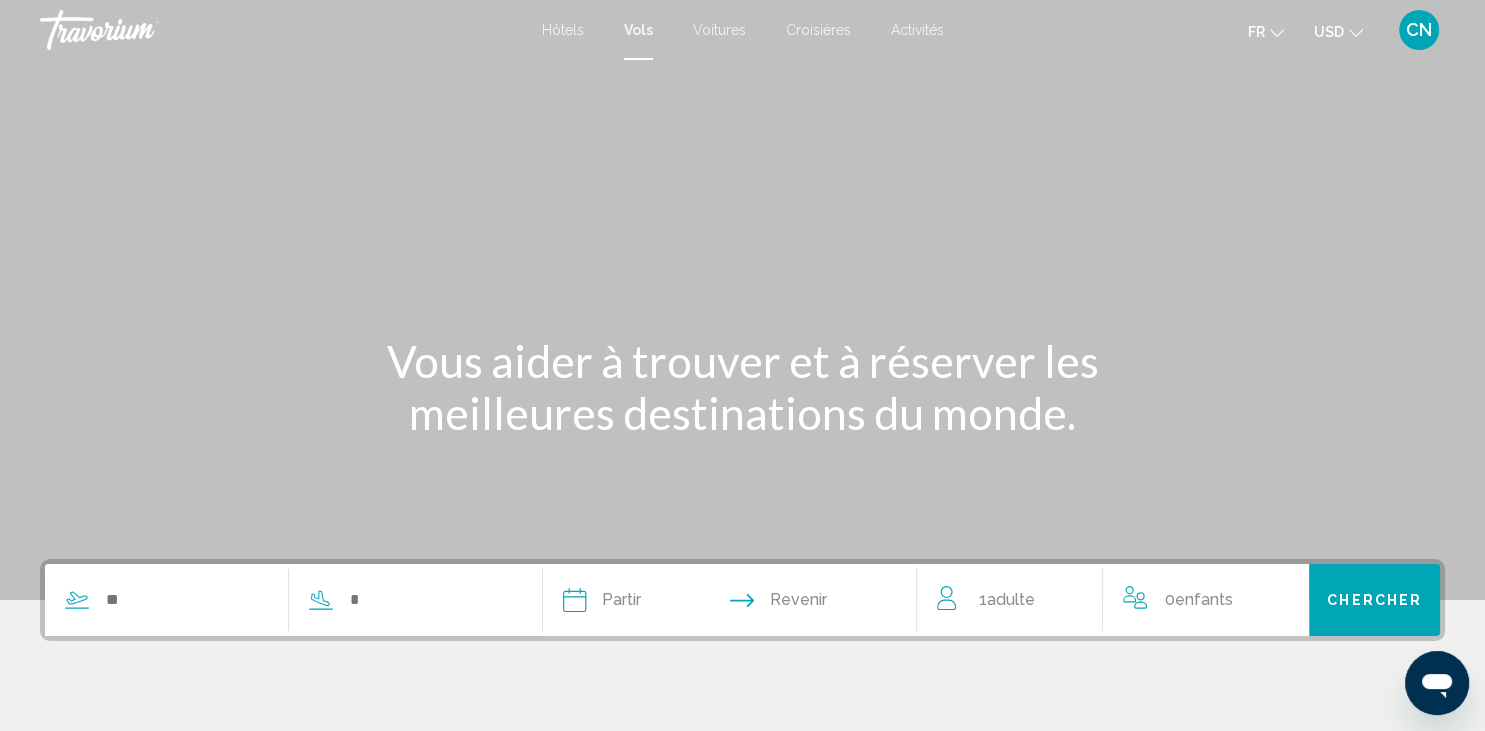 click 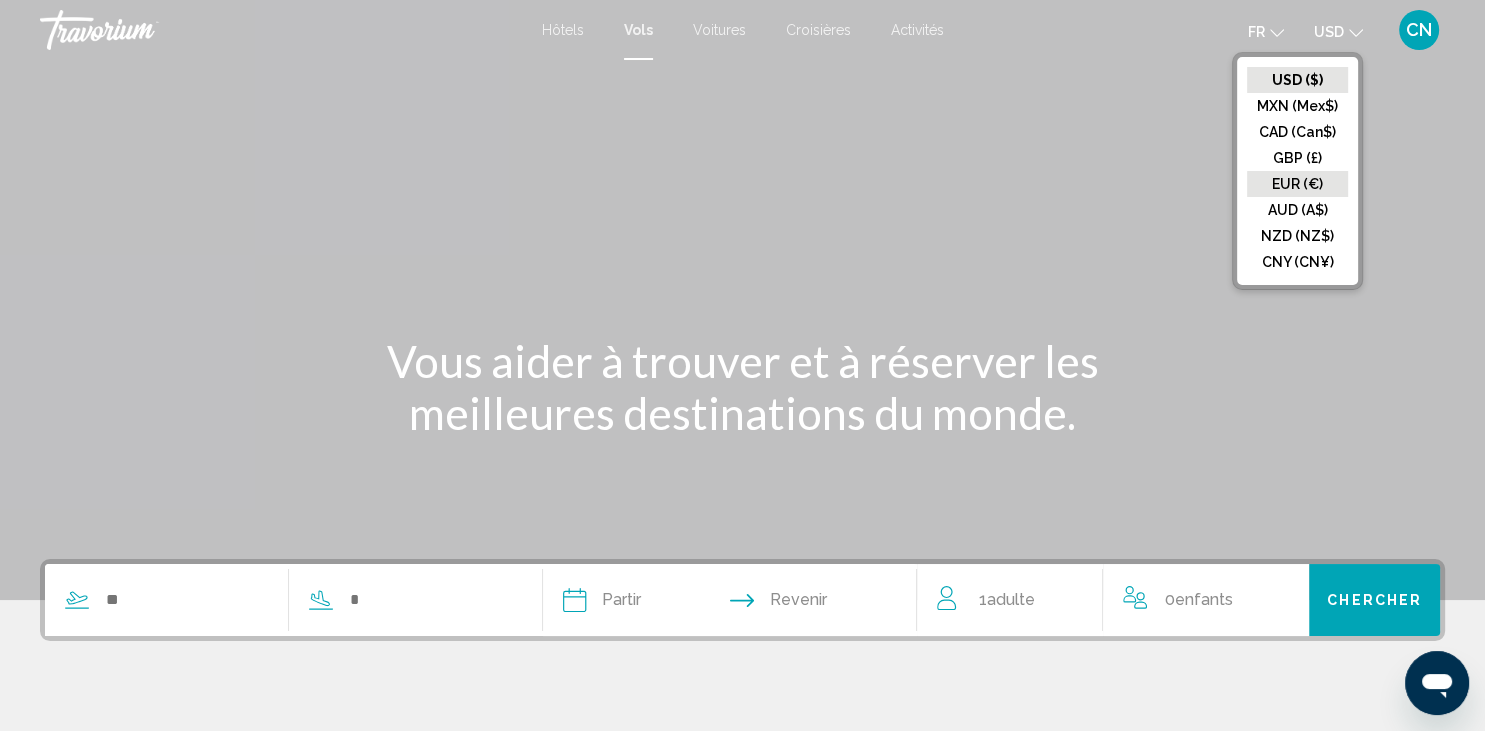 click on "EUR (€)" 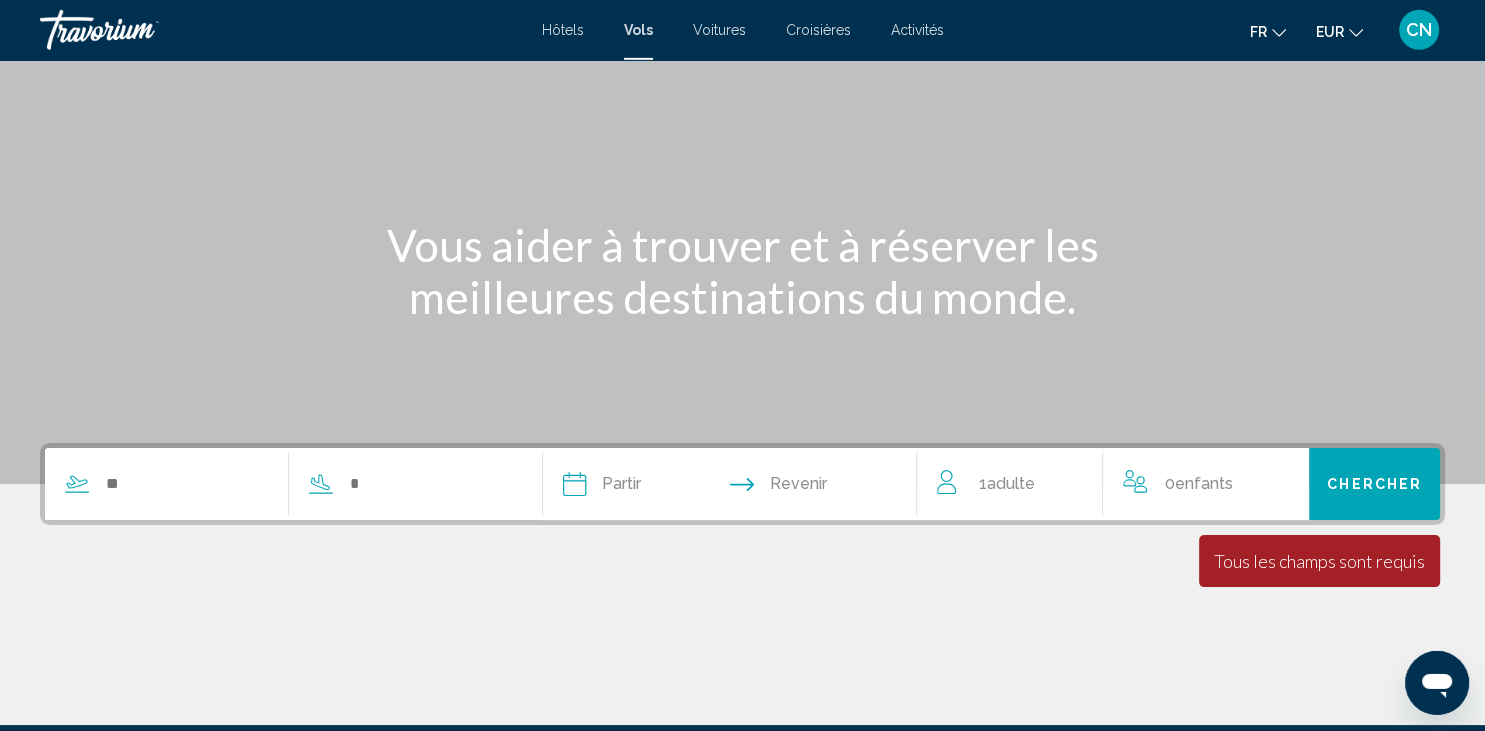 scroll, scrollTop: 164, scrollLeft: 0, axis: vertical 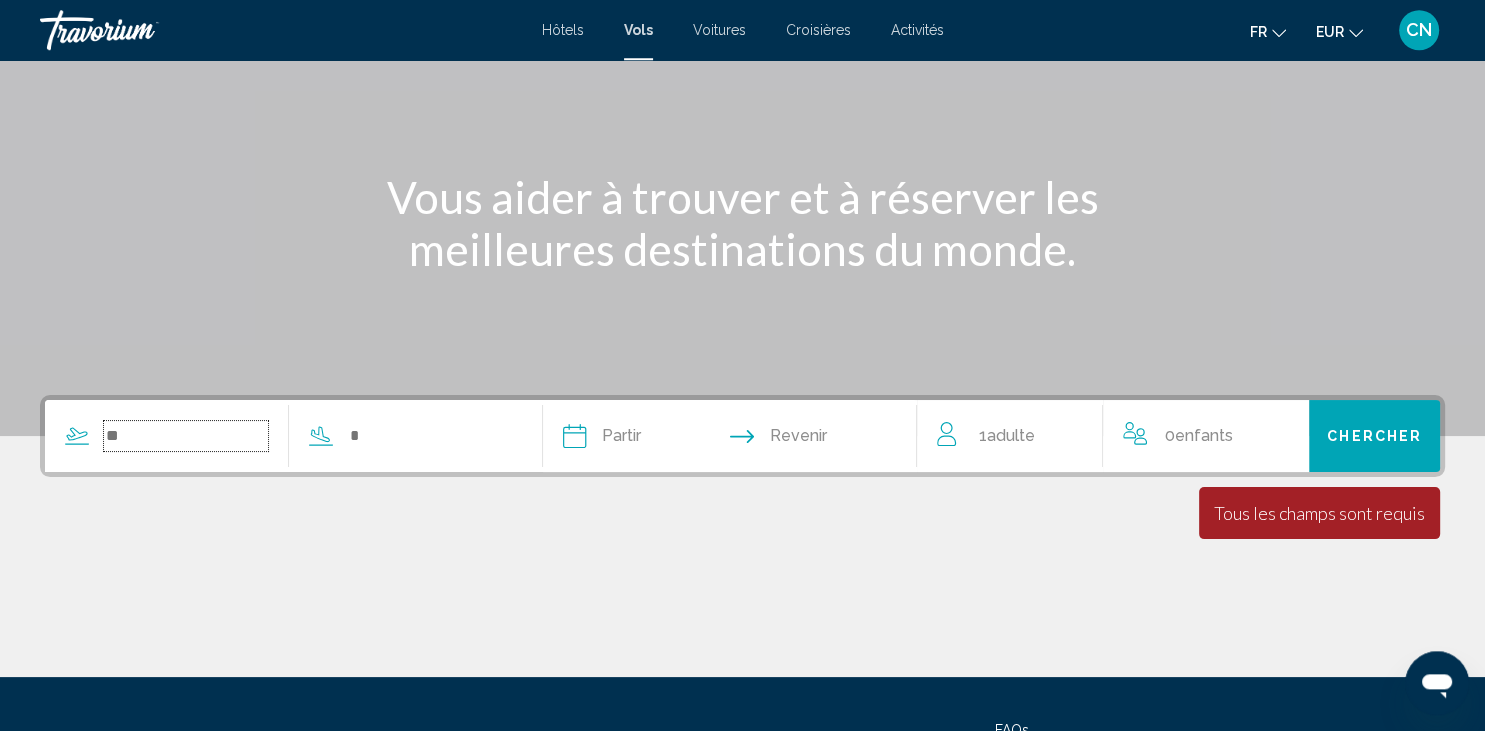 click at bounding box center [186, 436] 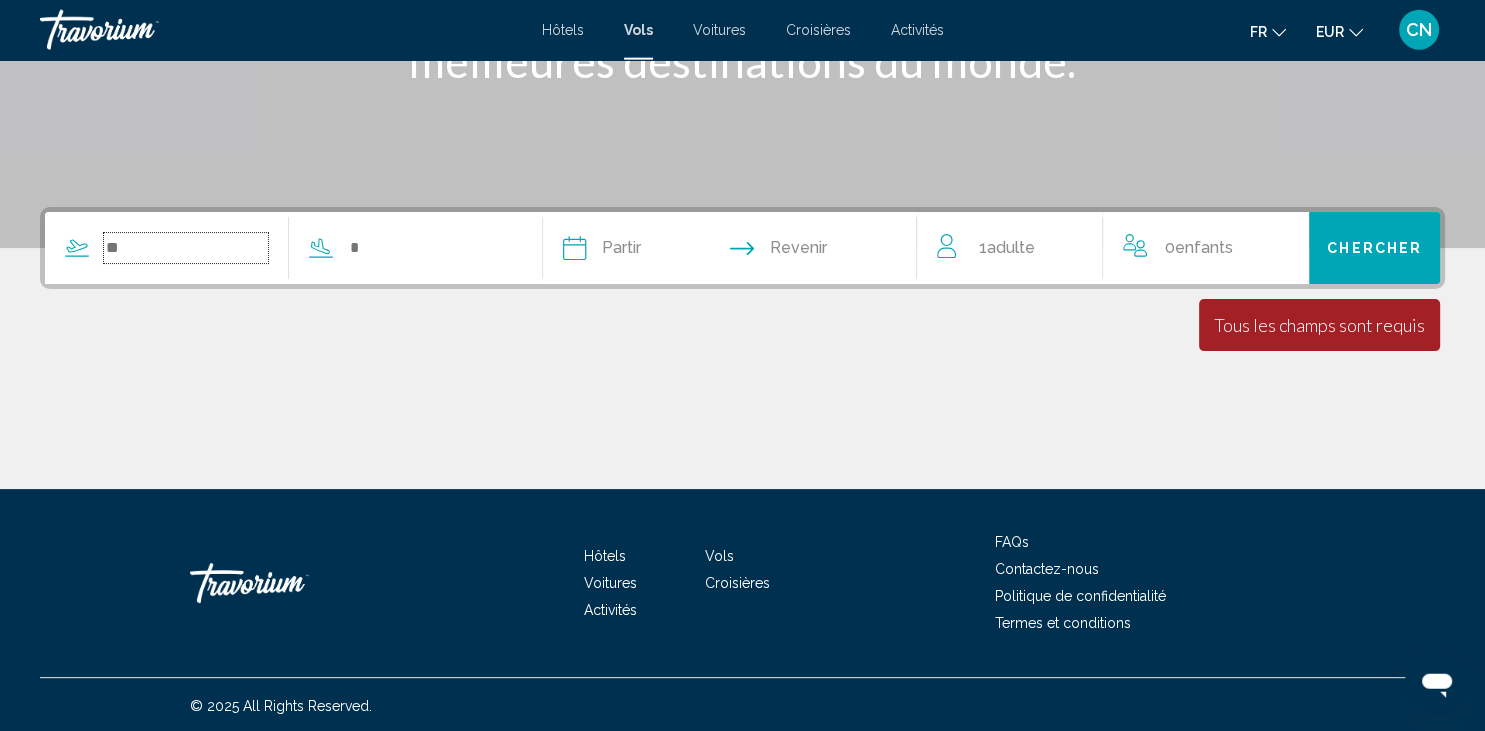 scroll, scrollTop: 354, scrollLeft: 0, axis: vertical 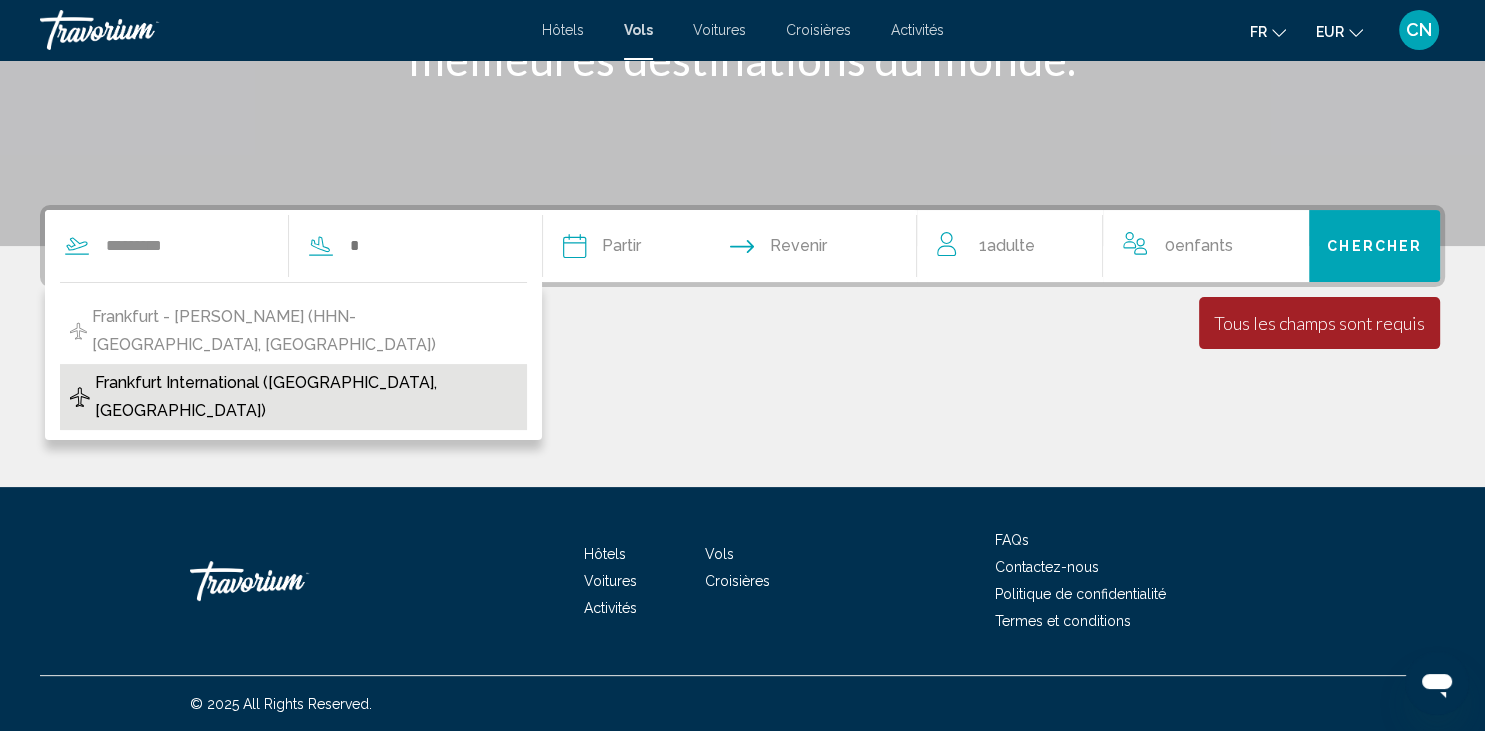 click on "Frankfurt International ([GEOGRAPHIC_DATA], [GEOGRAPHIC_DATA])" at bounding box center [306, 397] 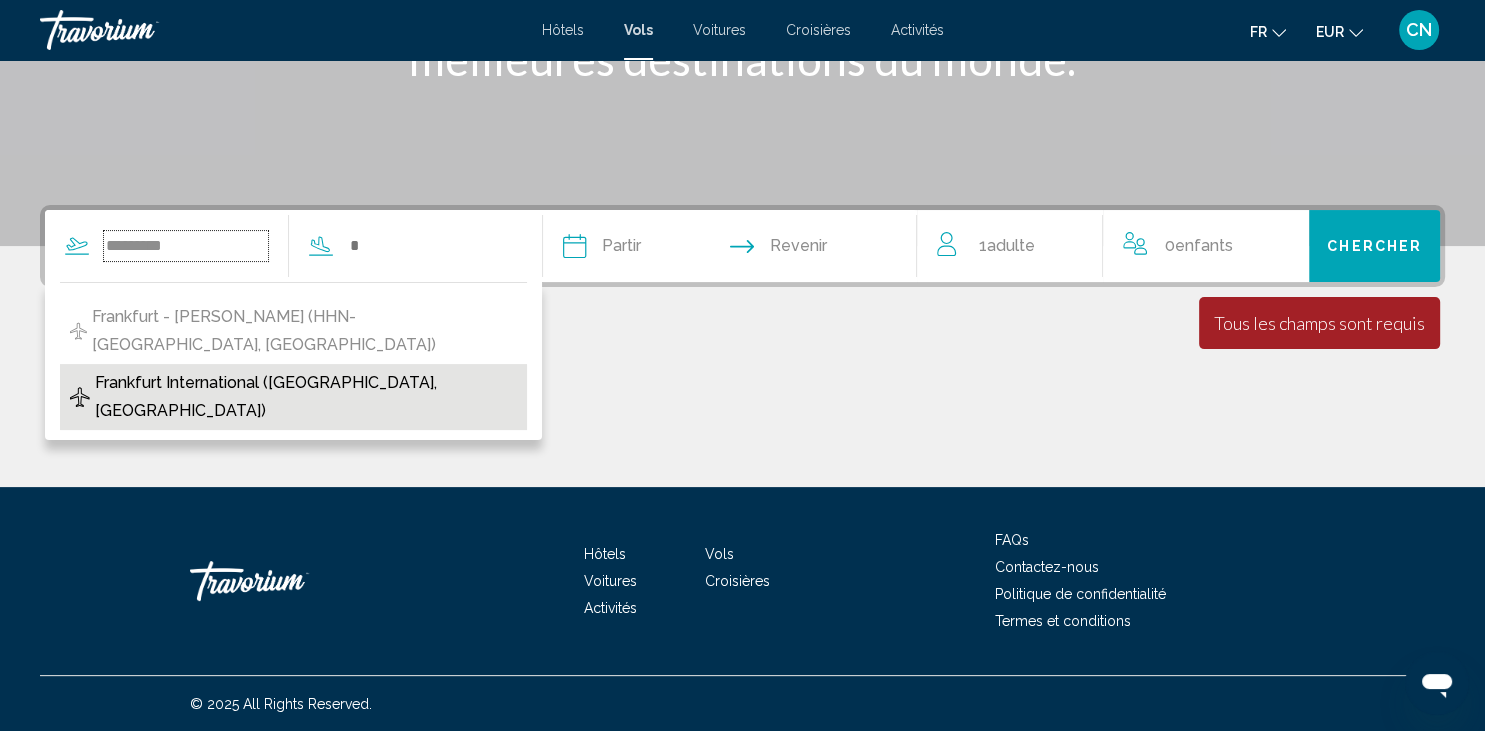 type on "**********" 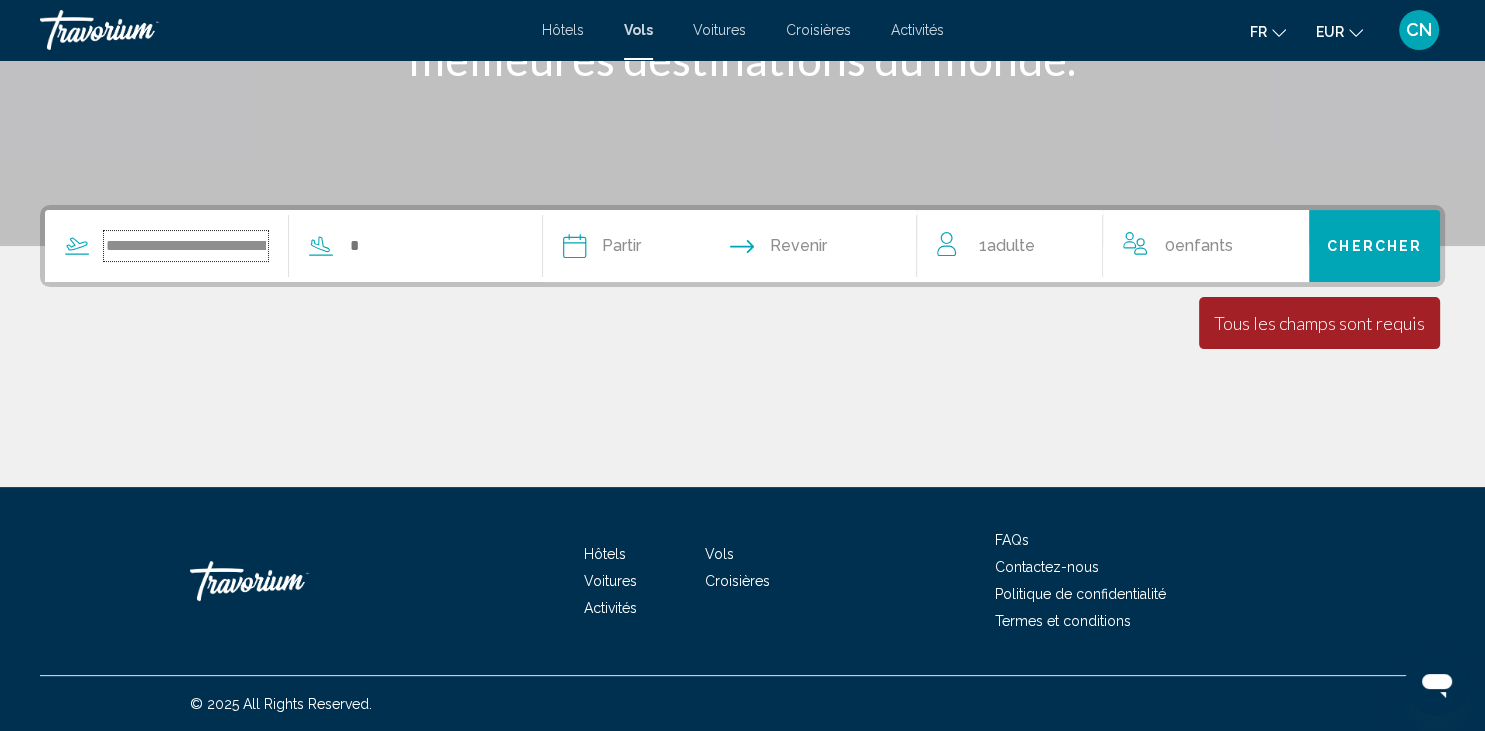 scroll, scrollTop: 0, scrollLeft: 142, axis: horizontal 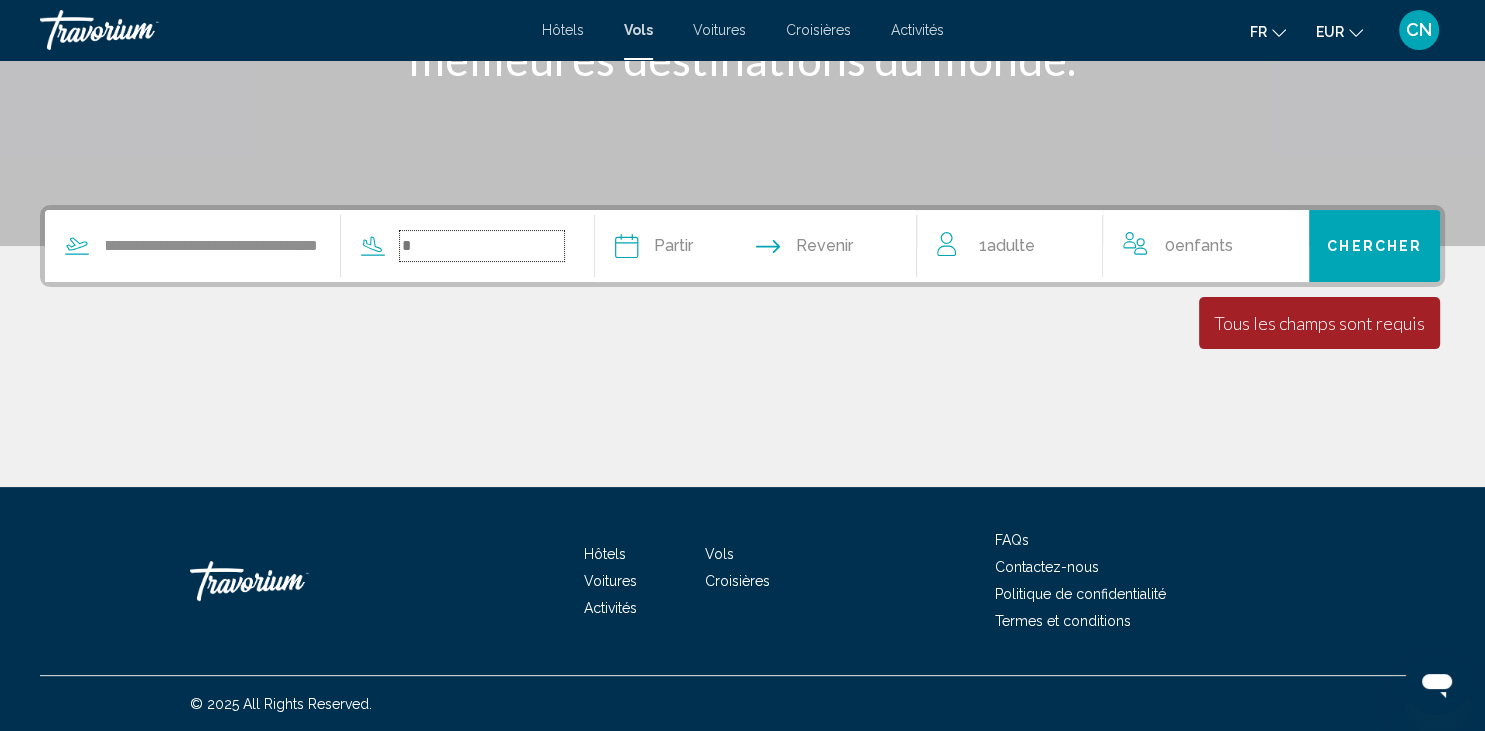click at bounding box center (482, 246) 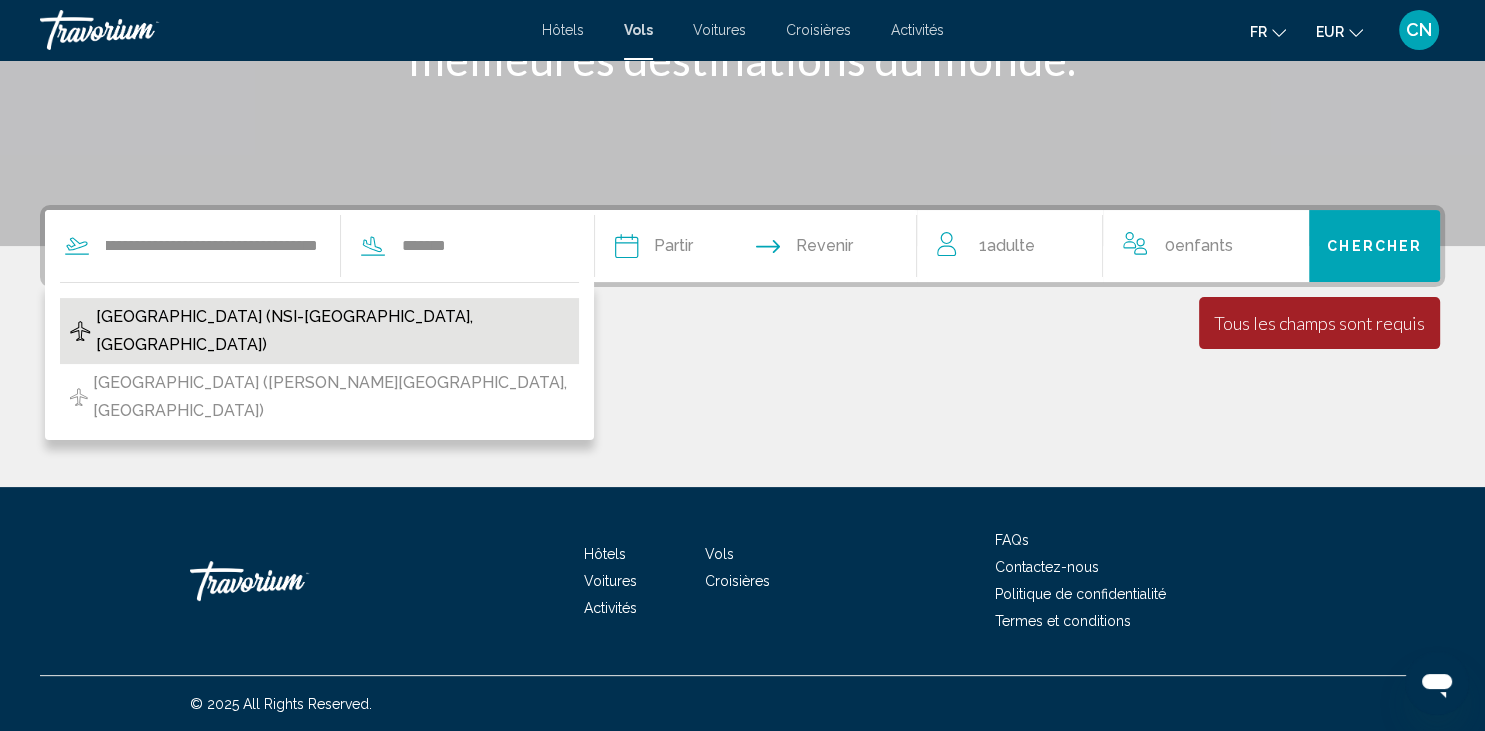 click on "[GEOGRAPHIC_DATA] (NSI-[GEOGRAPHIC_DATA], [GEOGRAPHIC_DATA])" at bounding box center (332, 331) 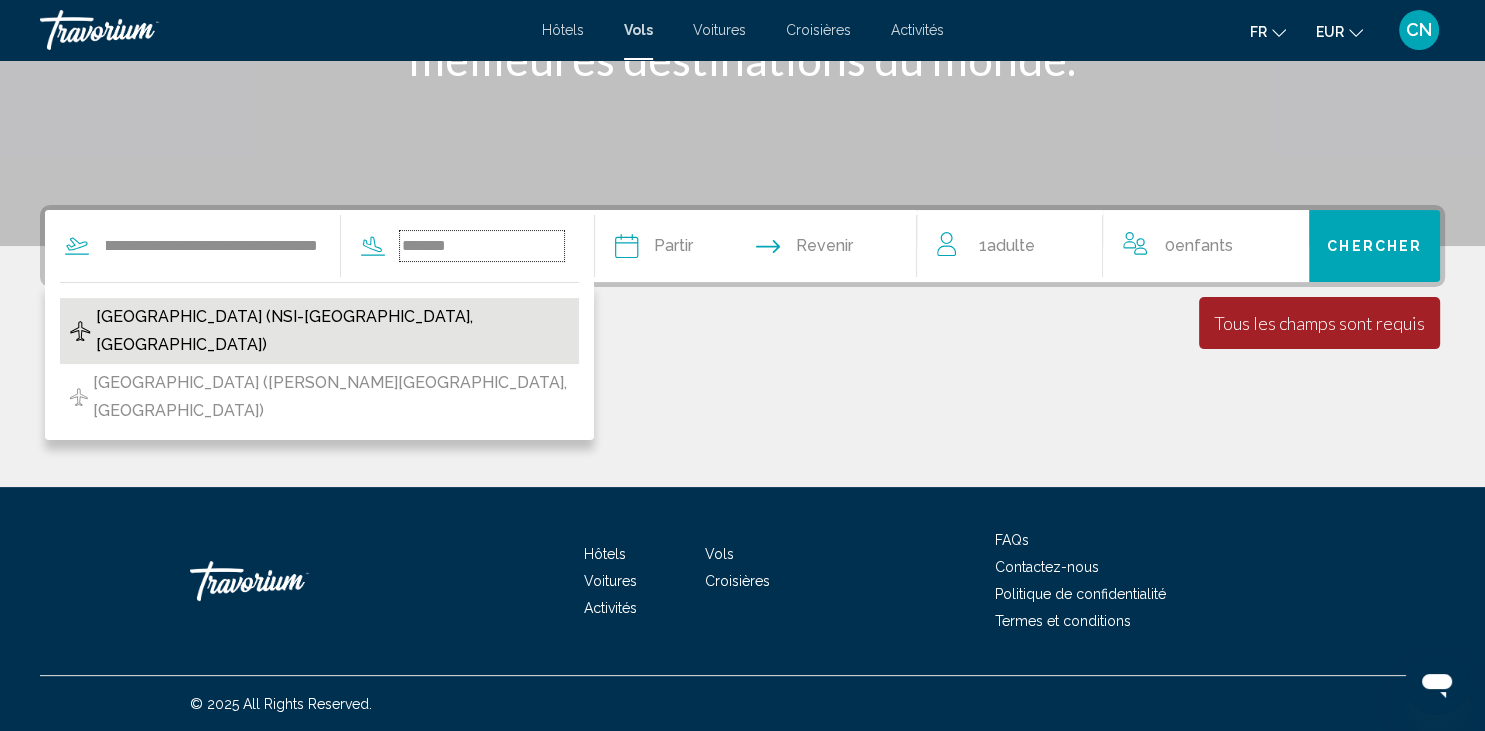 type on "**********" 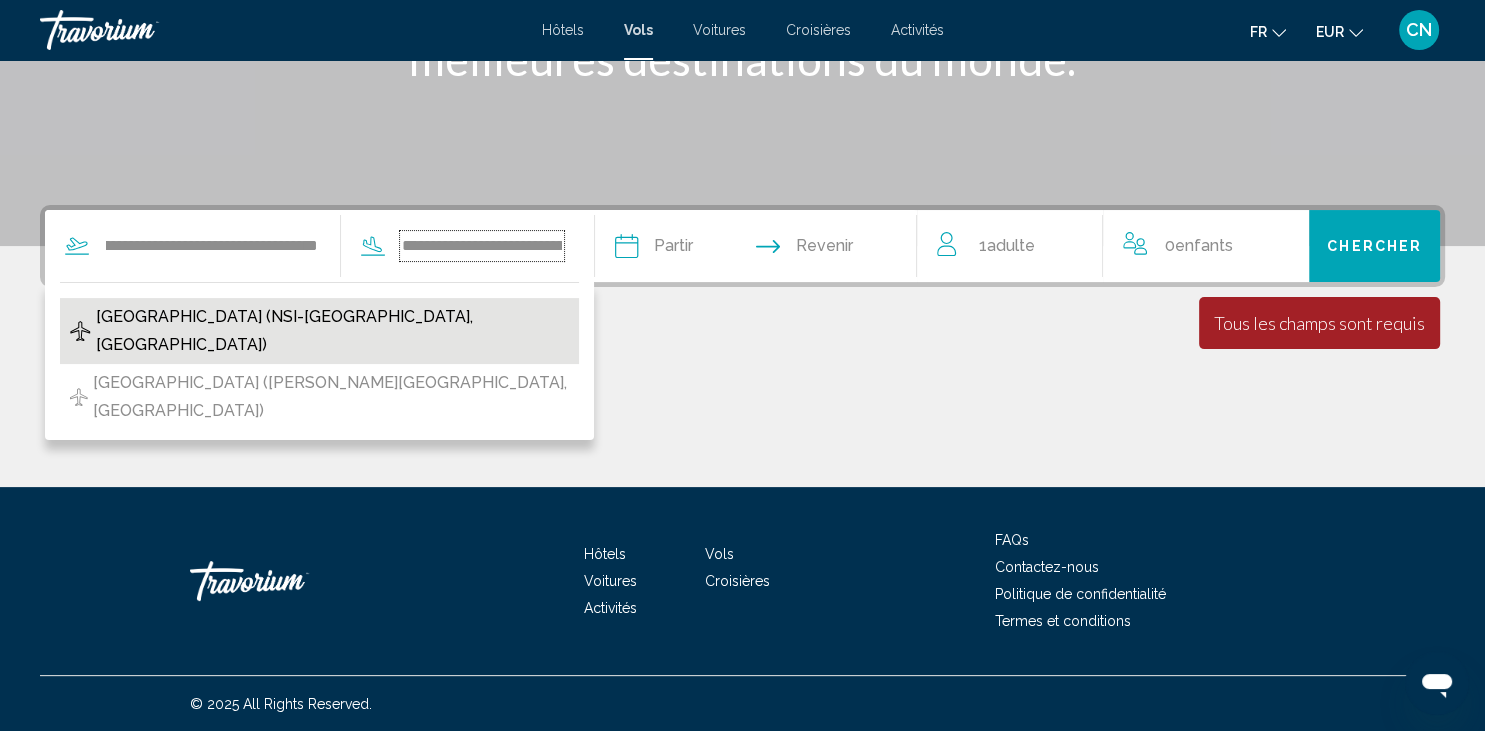 scroll, scrollTop: 0, scrollLeft: 176, axis: horizontal 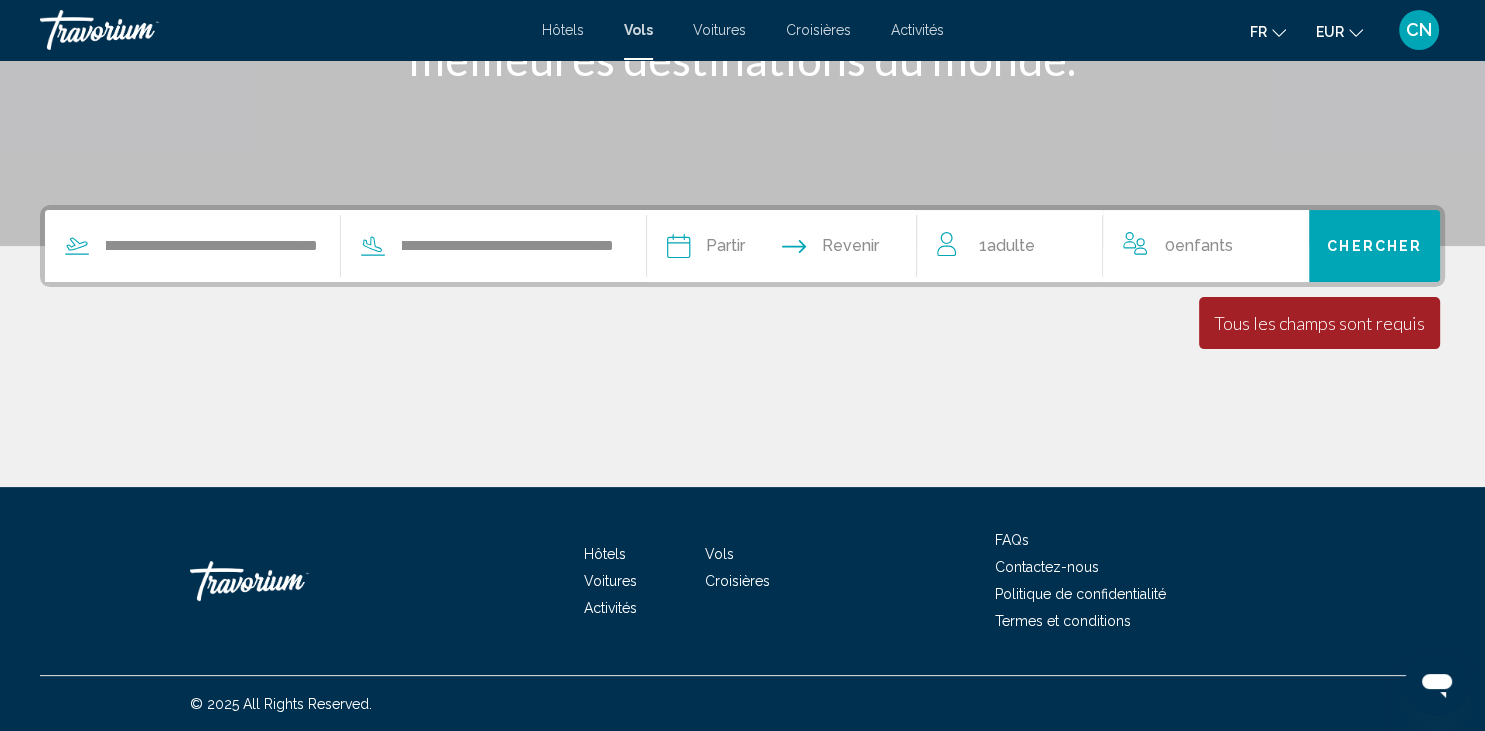 click at bounding box center (728, 249) 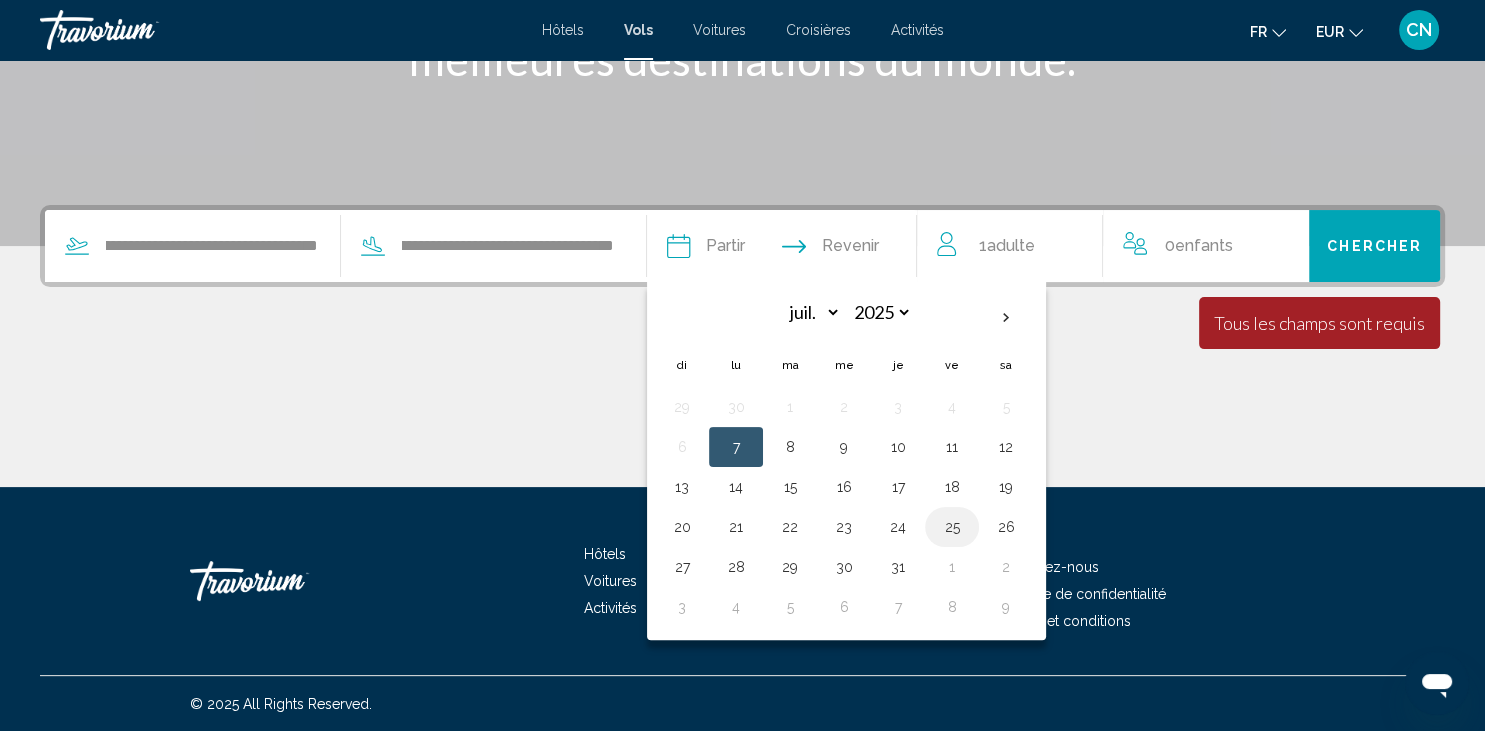click on "25" at bounding box center [952, 527] 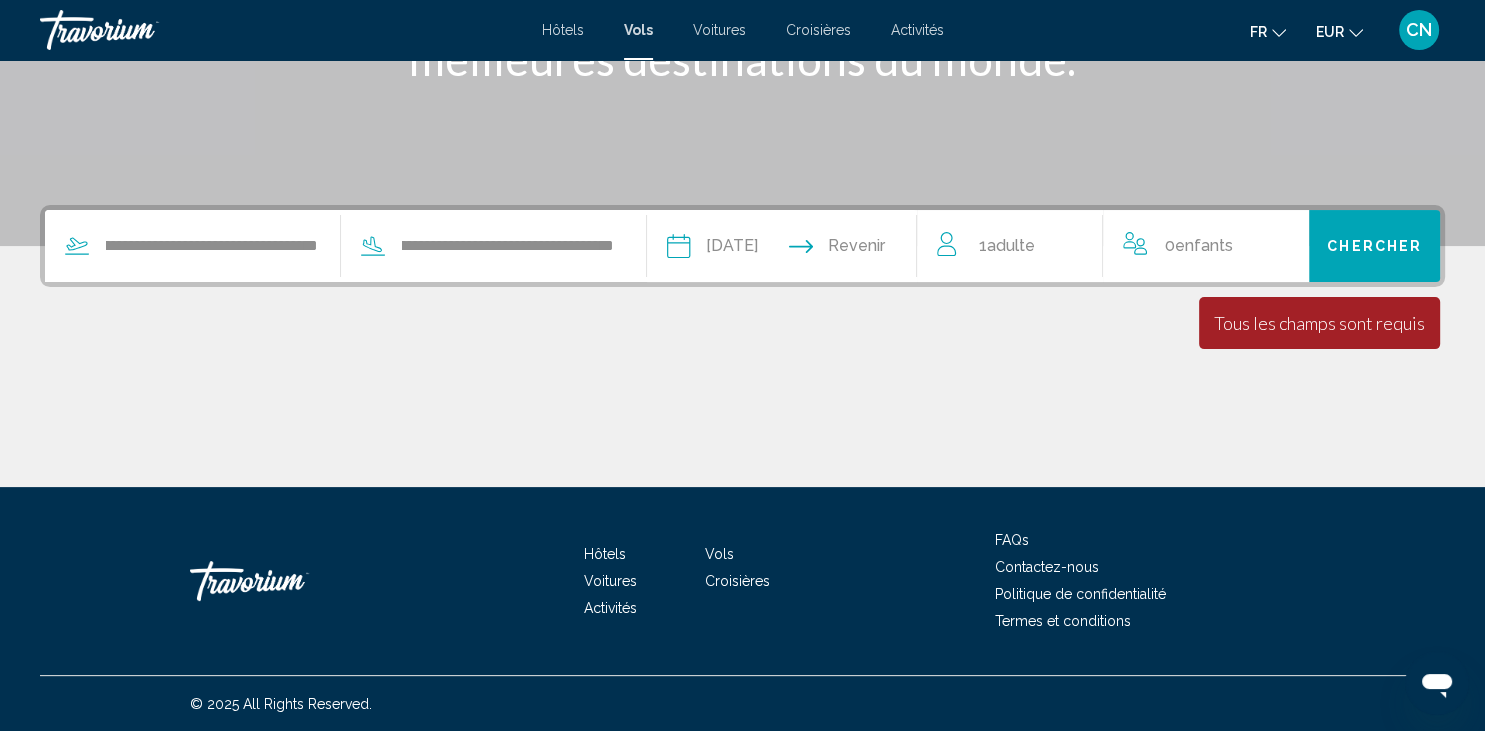 click at bounding box center [858, 249] 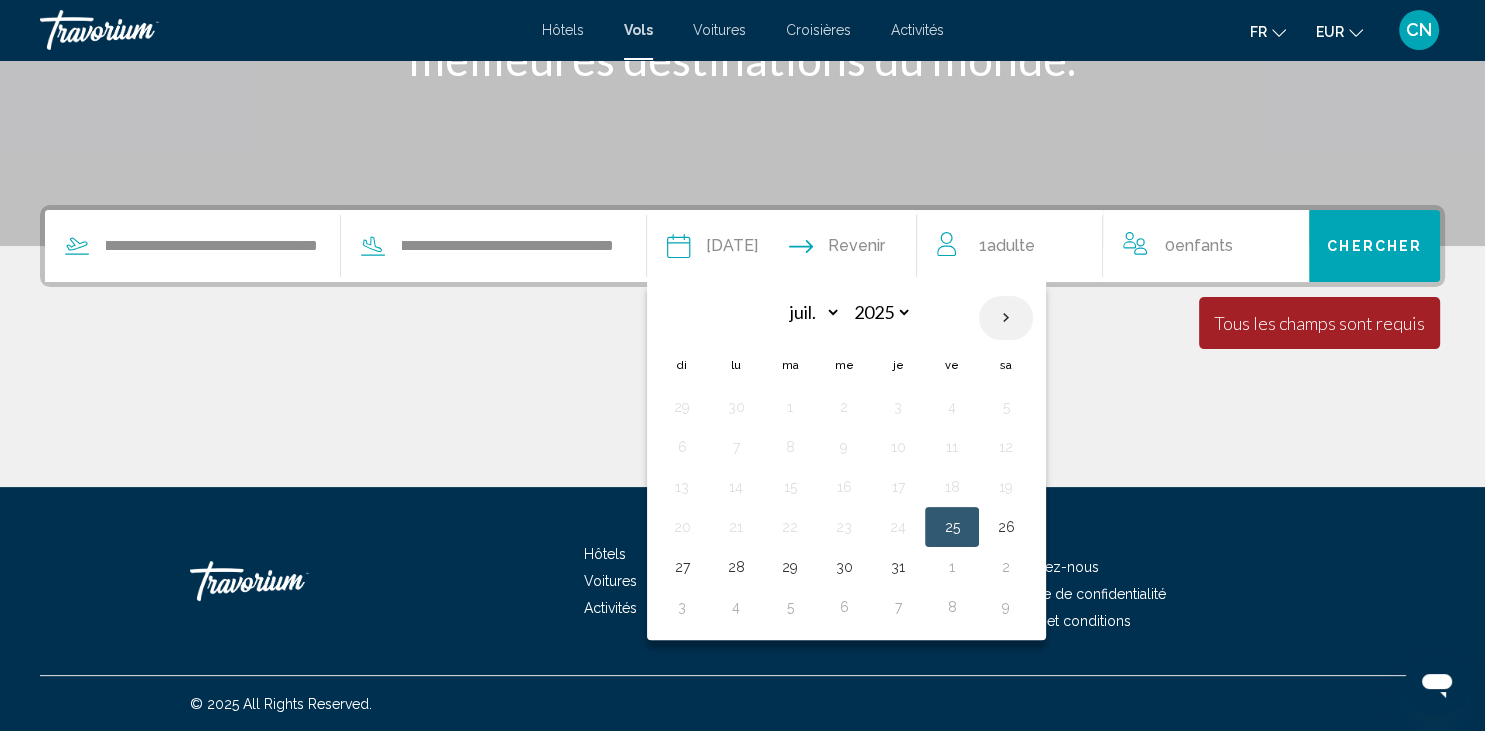 click at bounding box center (1006, 318) 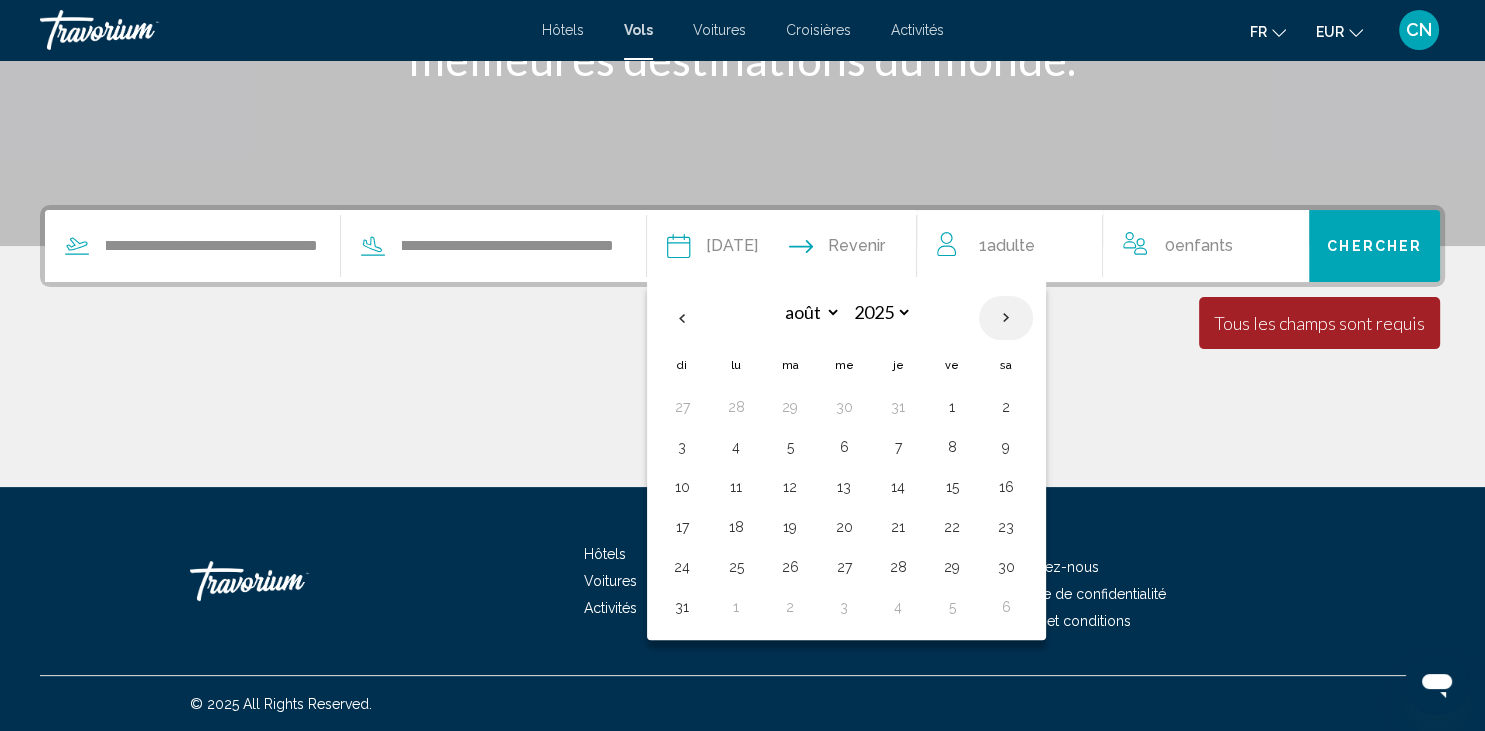 select on "*" 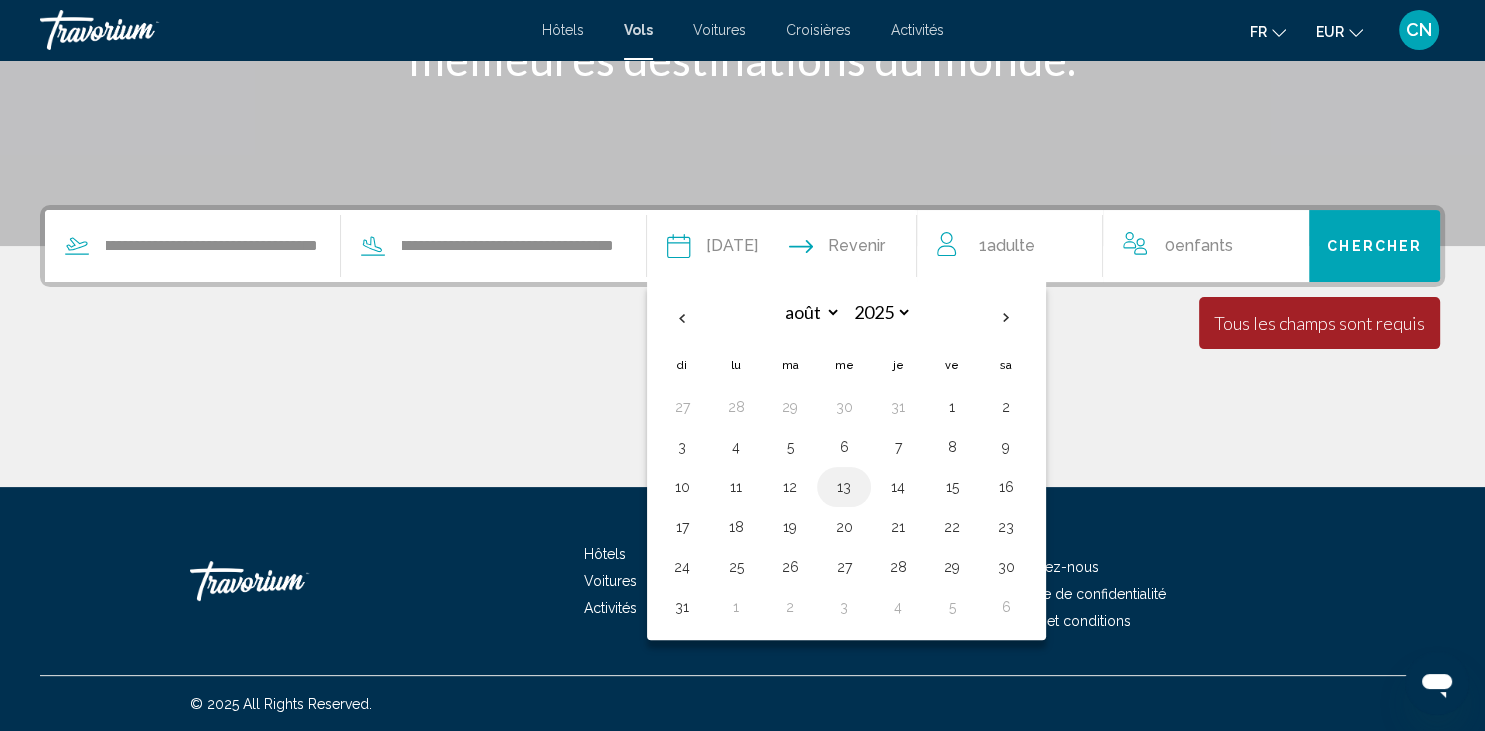 click on "13" at bounding box center [844, 487] 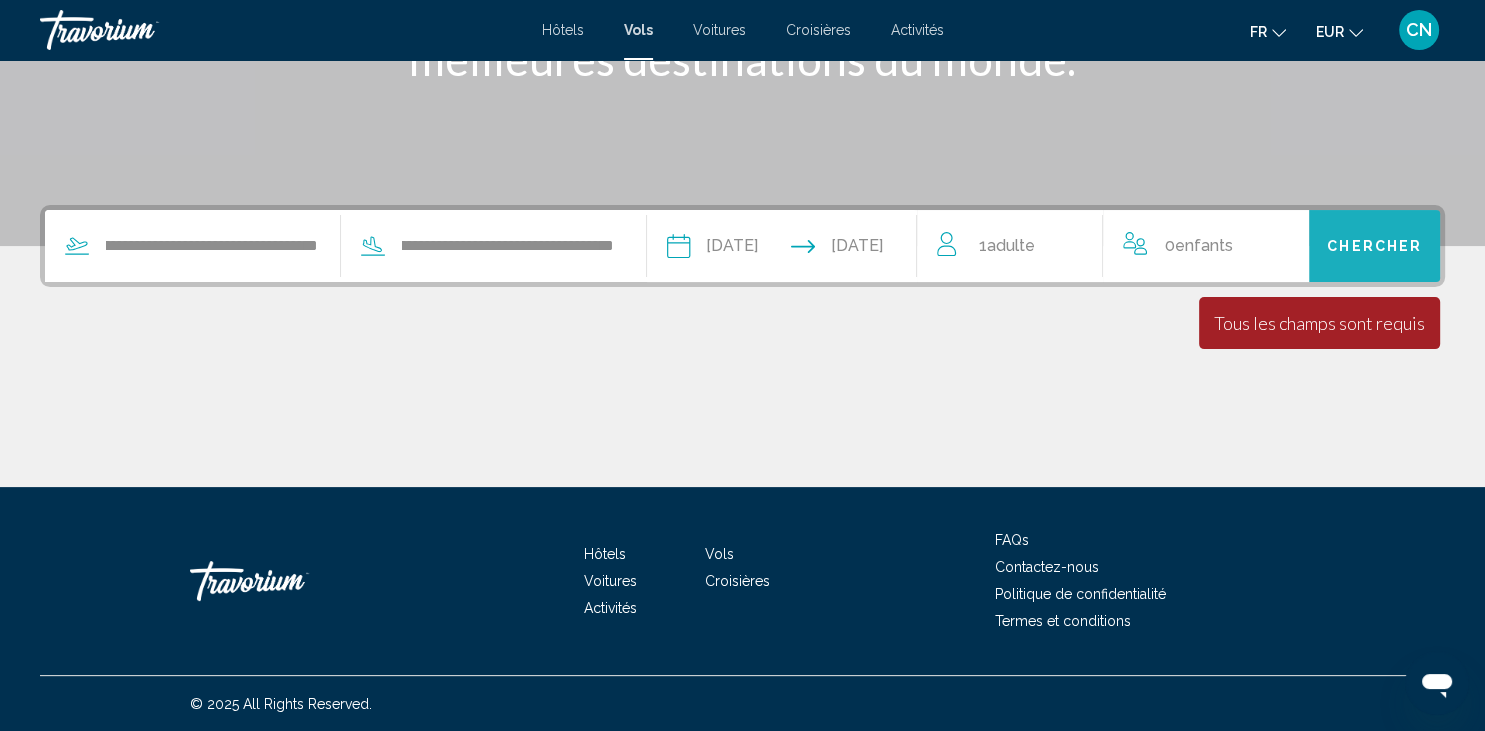 click on "Chercher" at bounding box center (1374, 246) 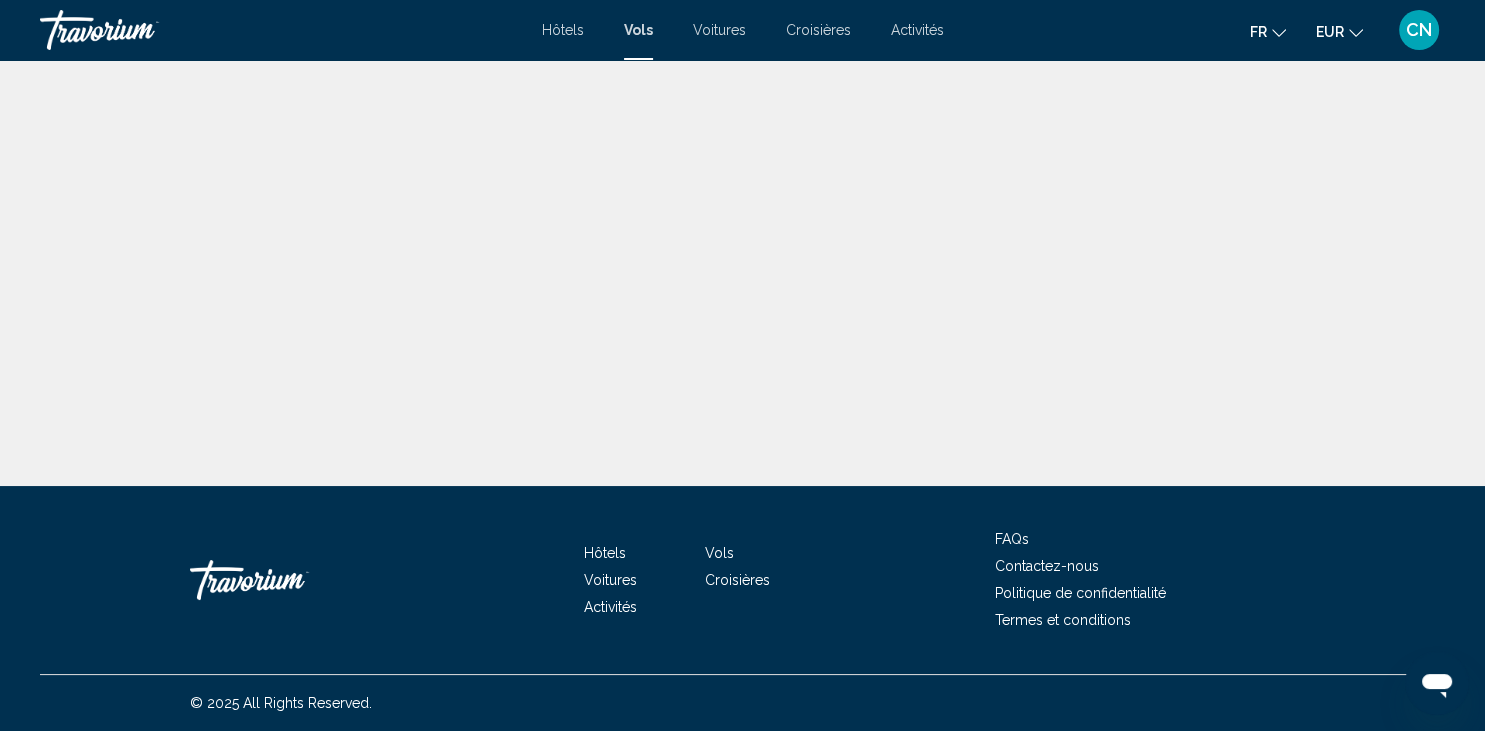 scroll, scrollTop: 0, scrollLeft: 0, axis: both 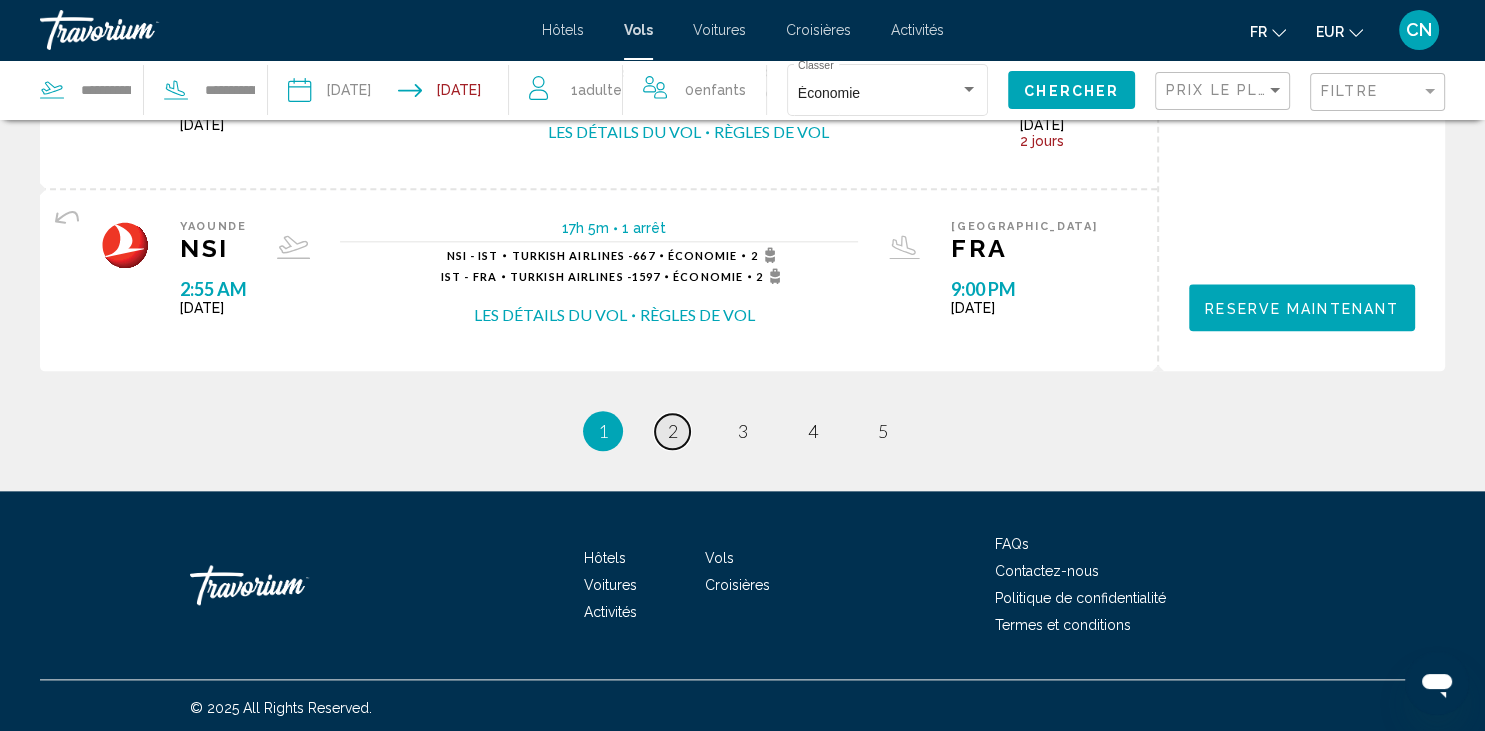 click on "page  2" at bounding box center [672, 431] 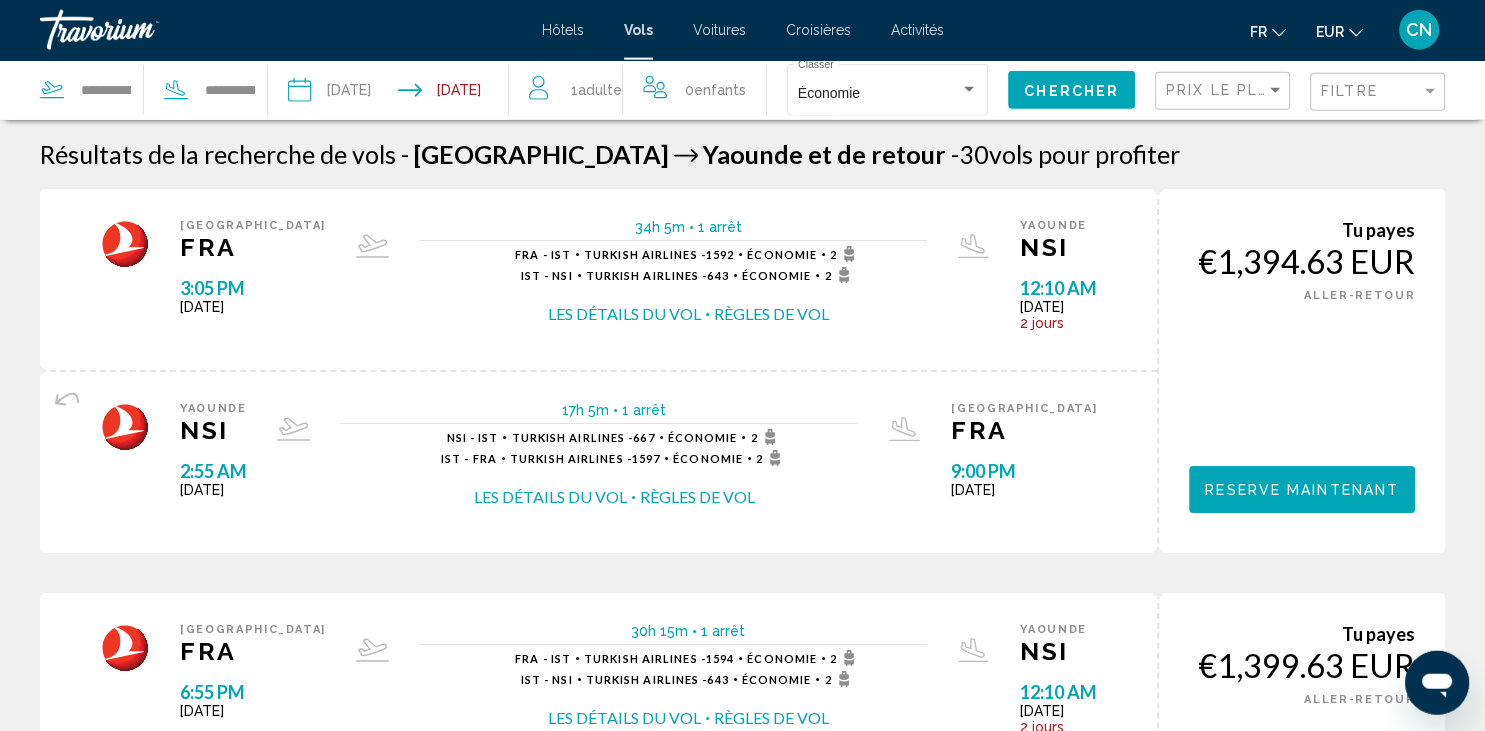 scroll, scrollTop: 0, scrollLeft: 0, axis: both 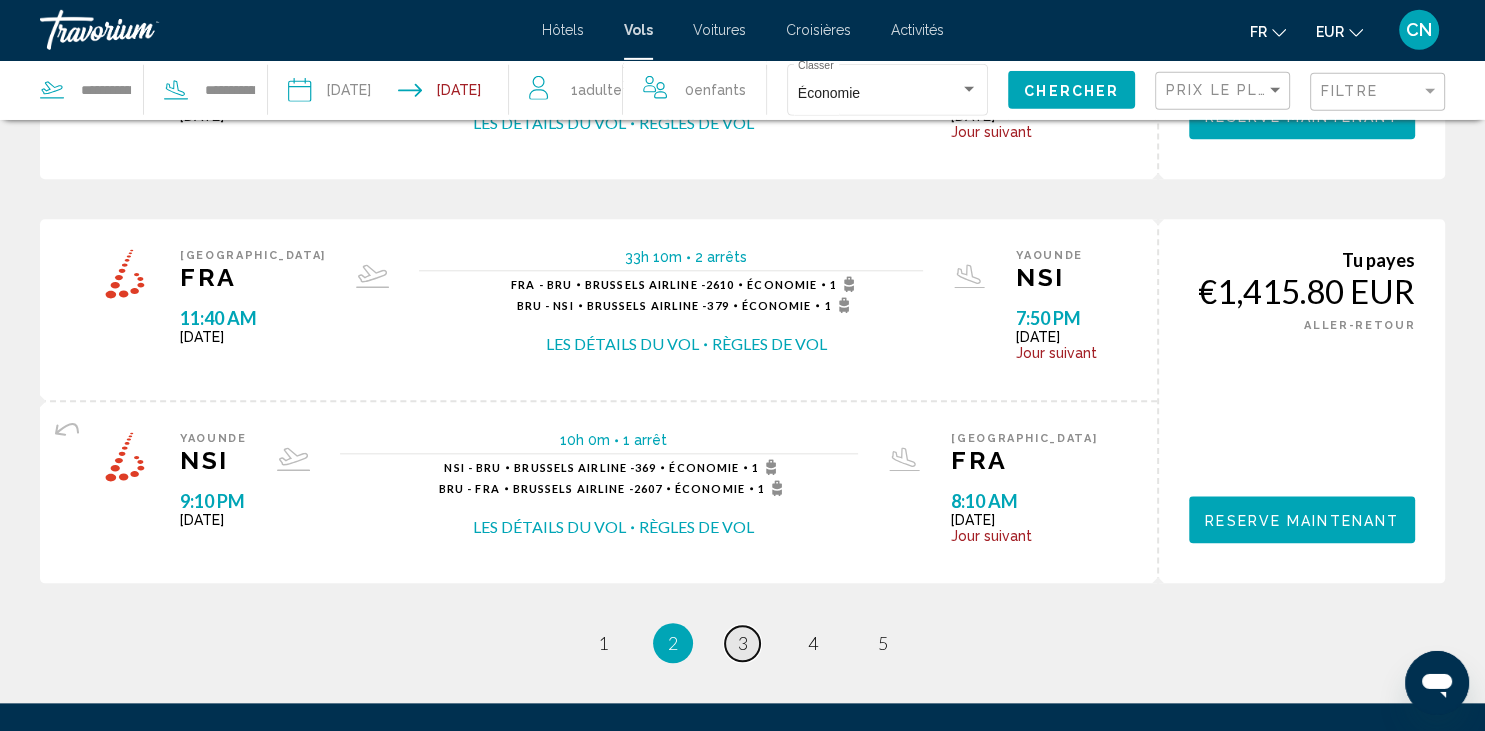 click on "3" at bounding box center (743, 643) 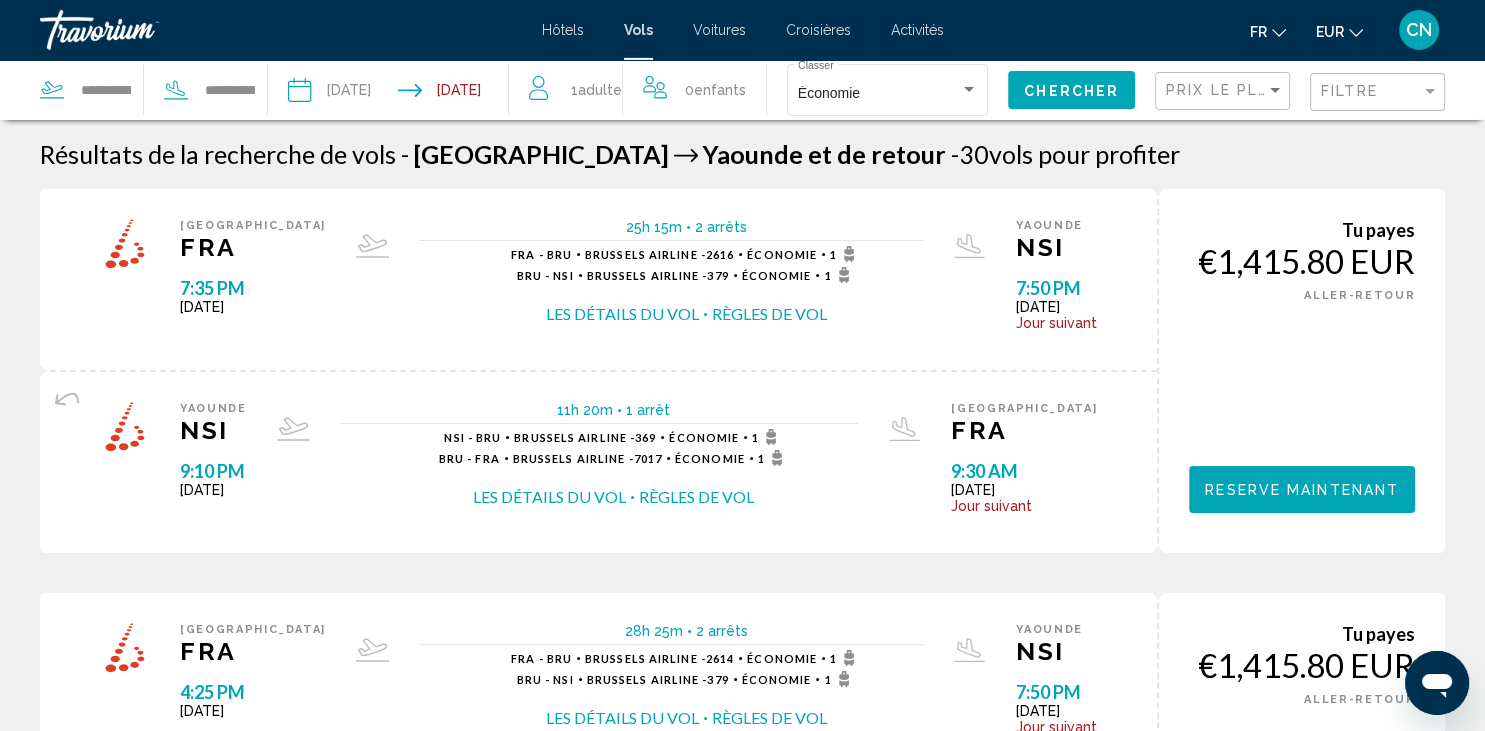 scroll, scrollTop: 0, scrollLeft: 0, axis: both 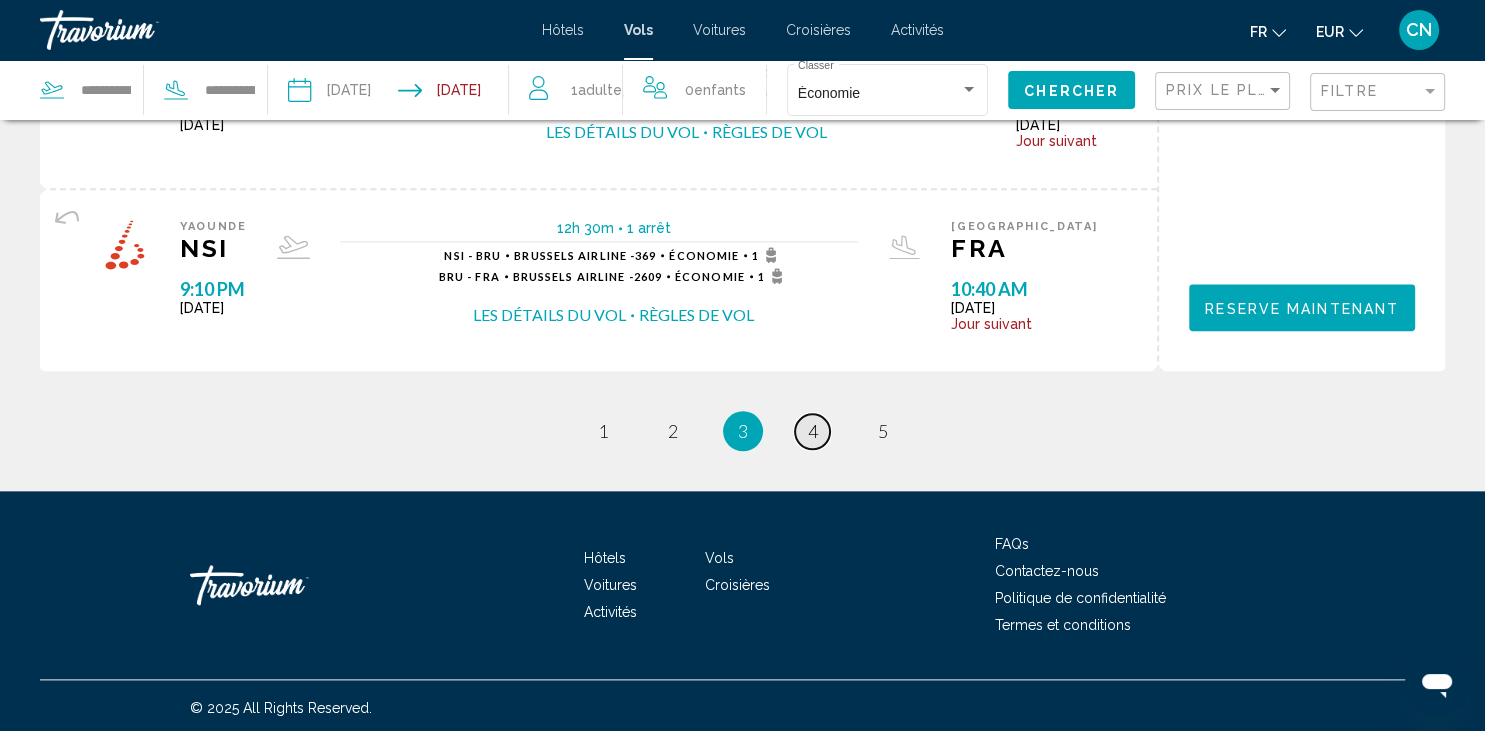 click on "4" at bounding box center (813, 431) 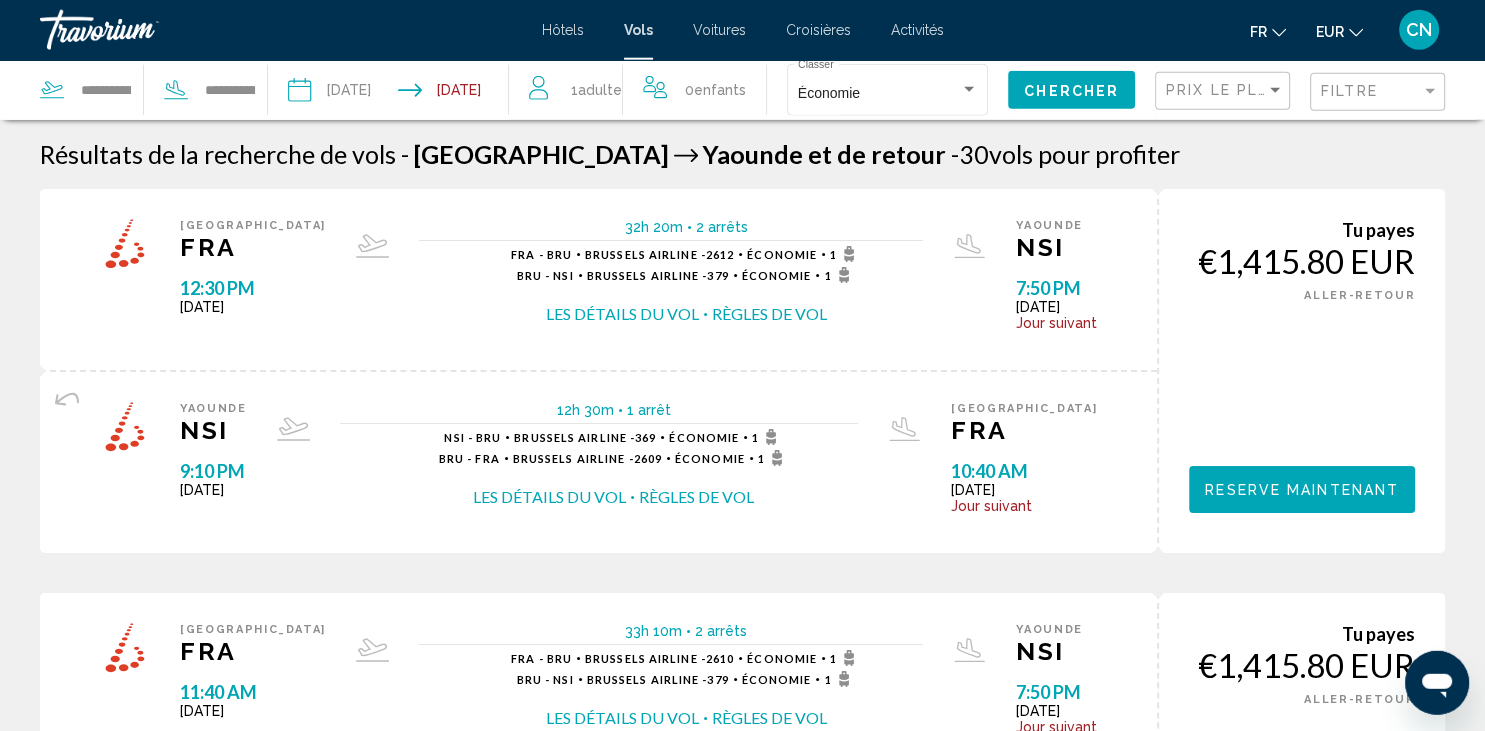 scroll, scrollTop: 0, scrollLeft: 0, axis: both 